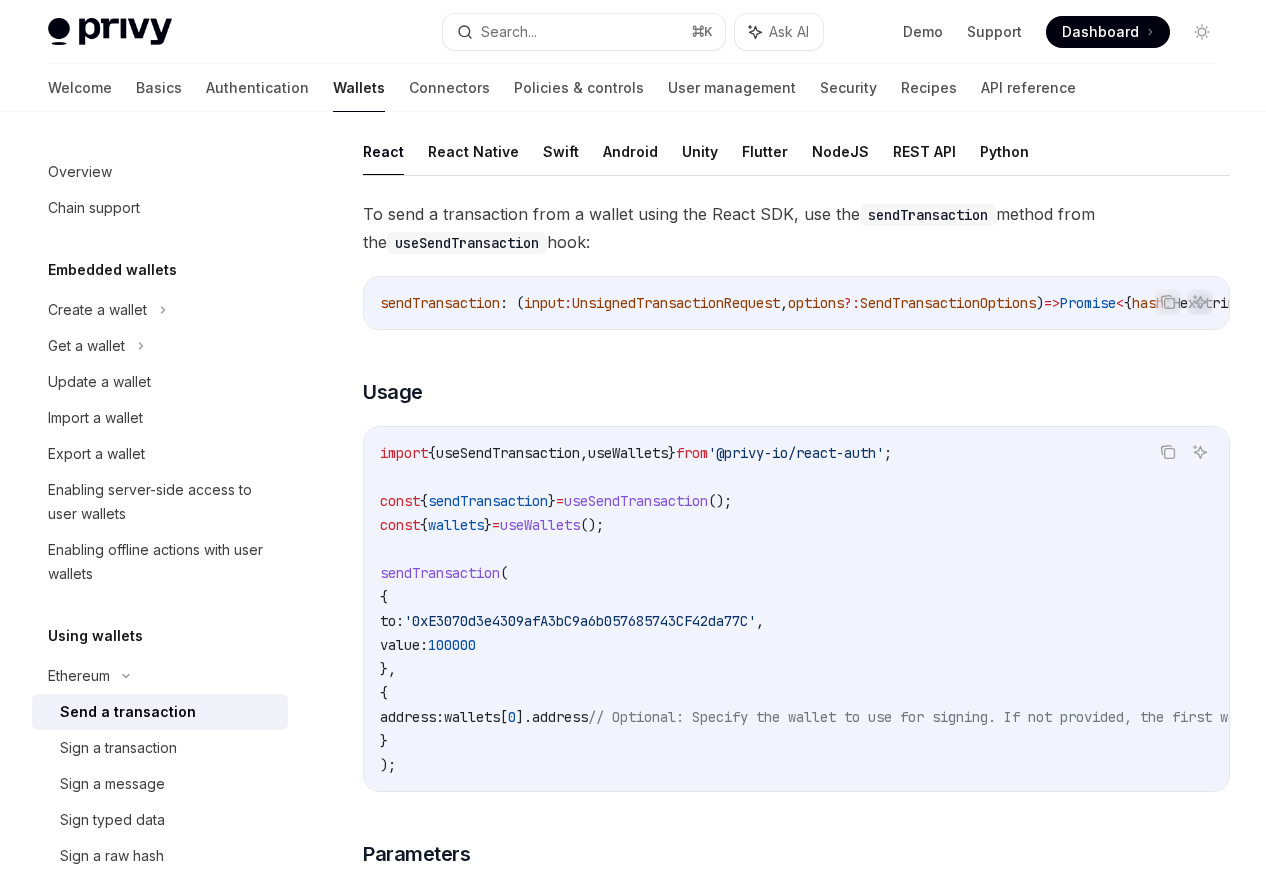 scroll, scrollTop: 128, scrollLeft: 0, axis: vertical 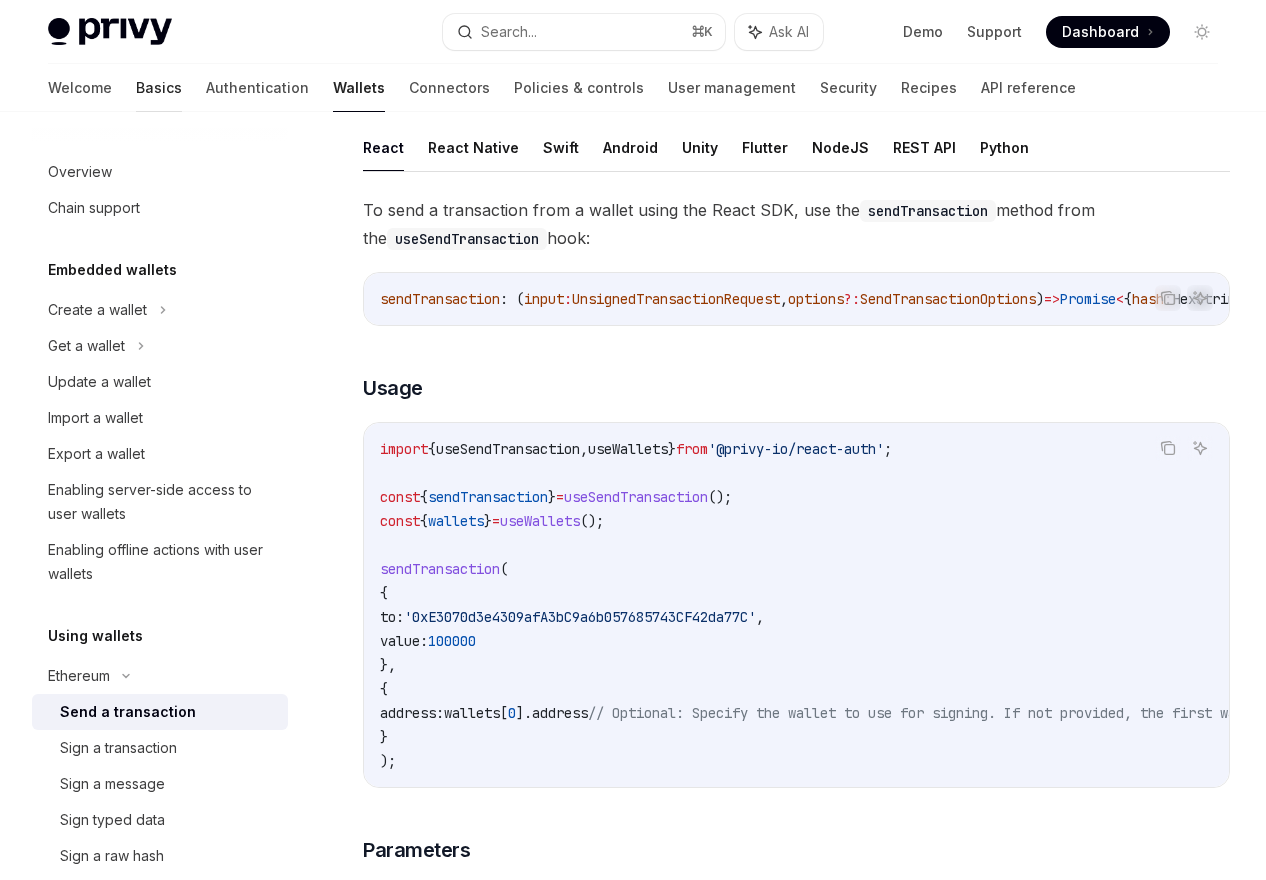 click on "Basics" at bounding box center (159, 88) 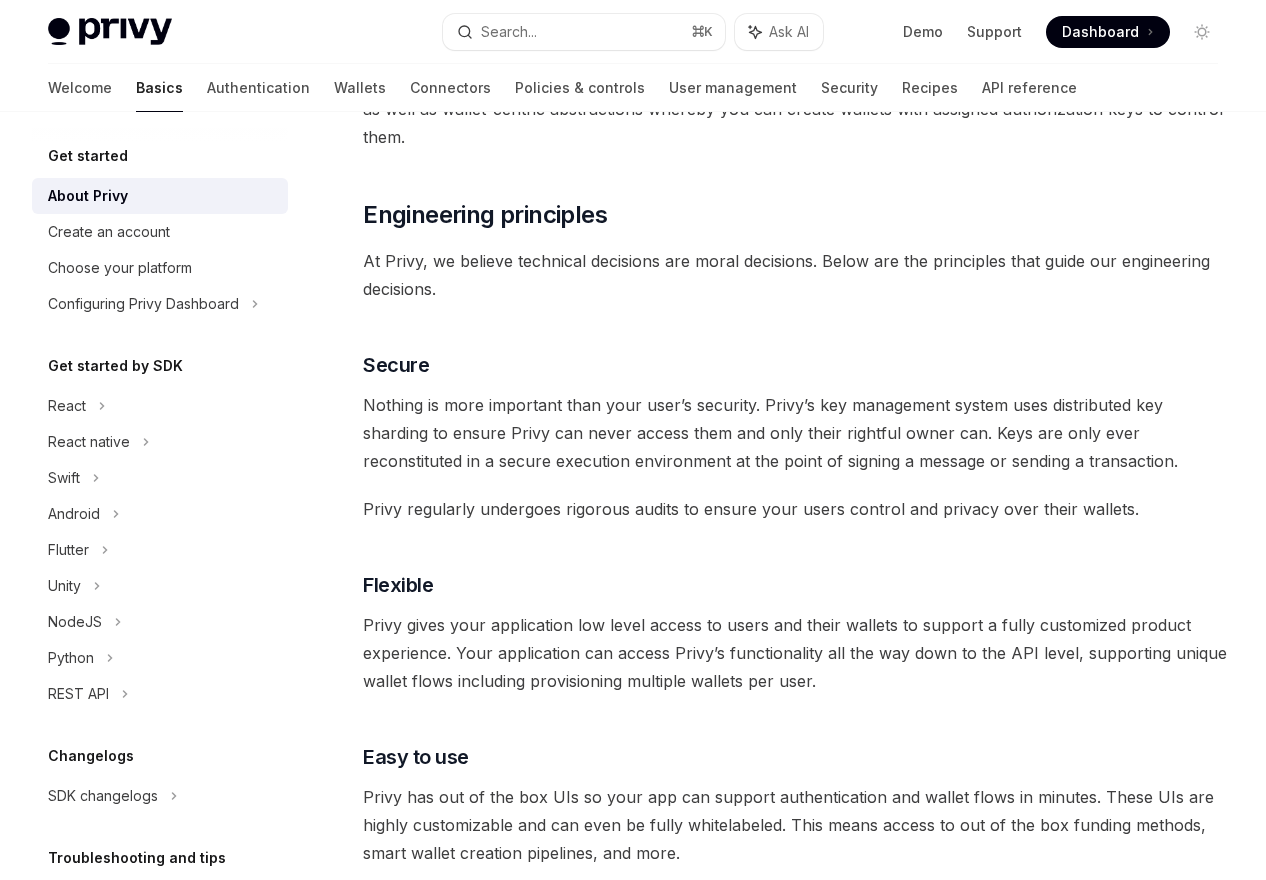 scroll, scrollTop: 524, scrollLeft: 0, axis: vertical 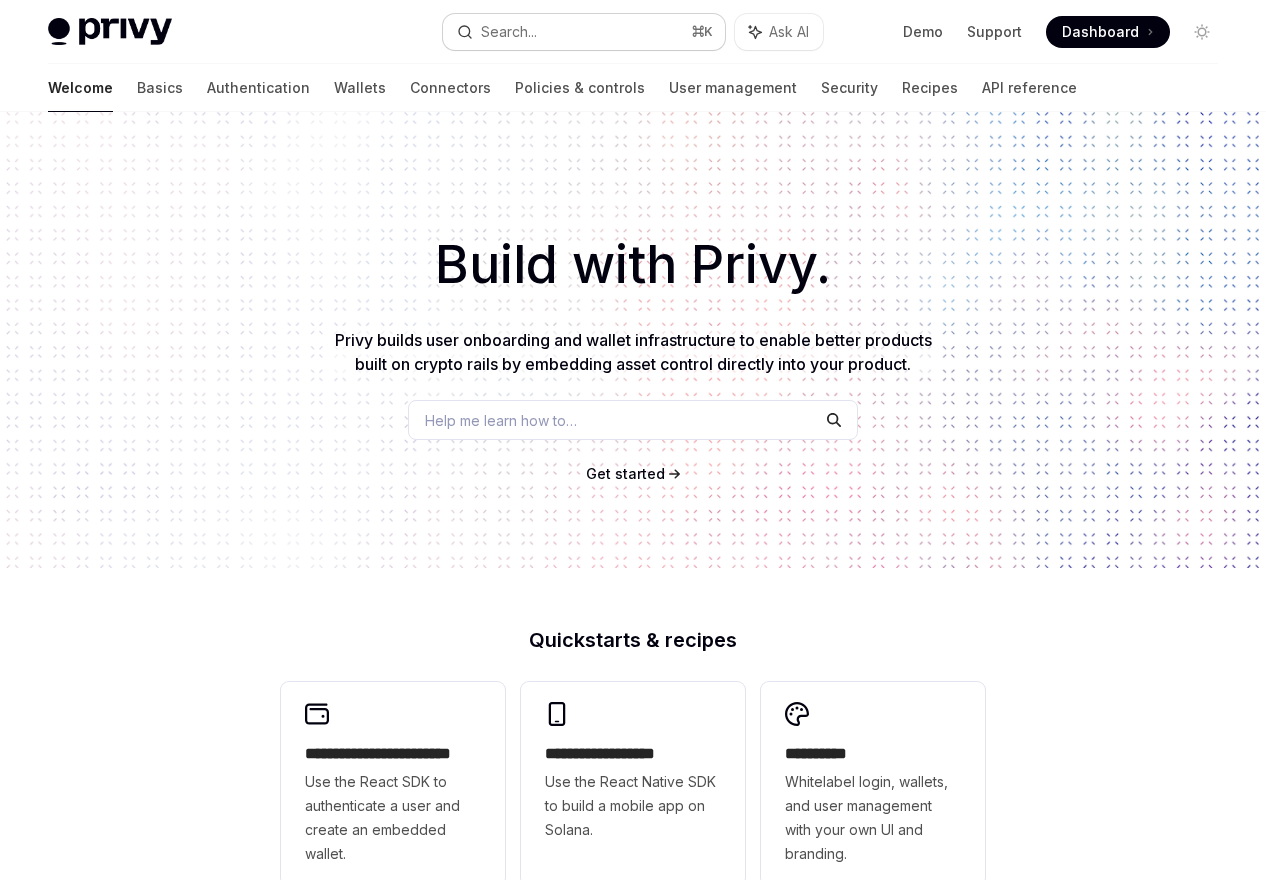 click on "Search... ⌘ K" at bounding box center (583, 32) 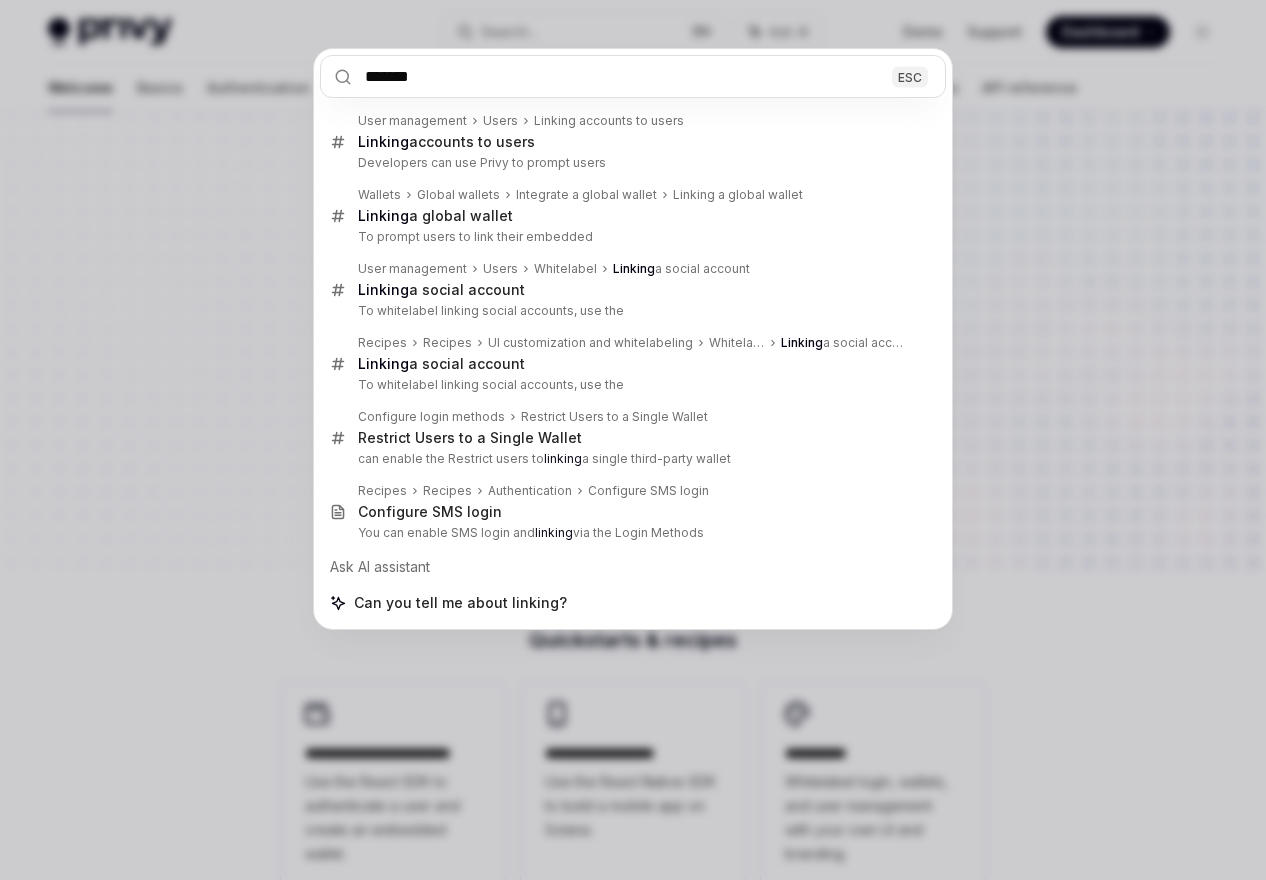 click on "*******" at bounding box center [633, 76] 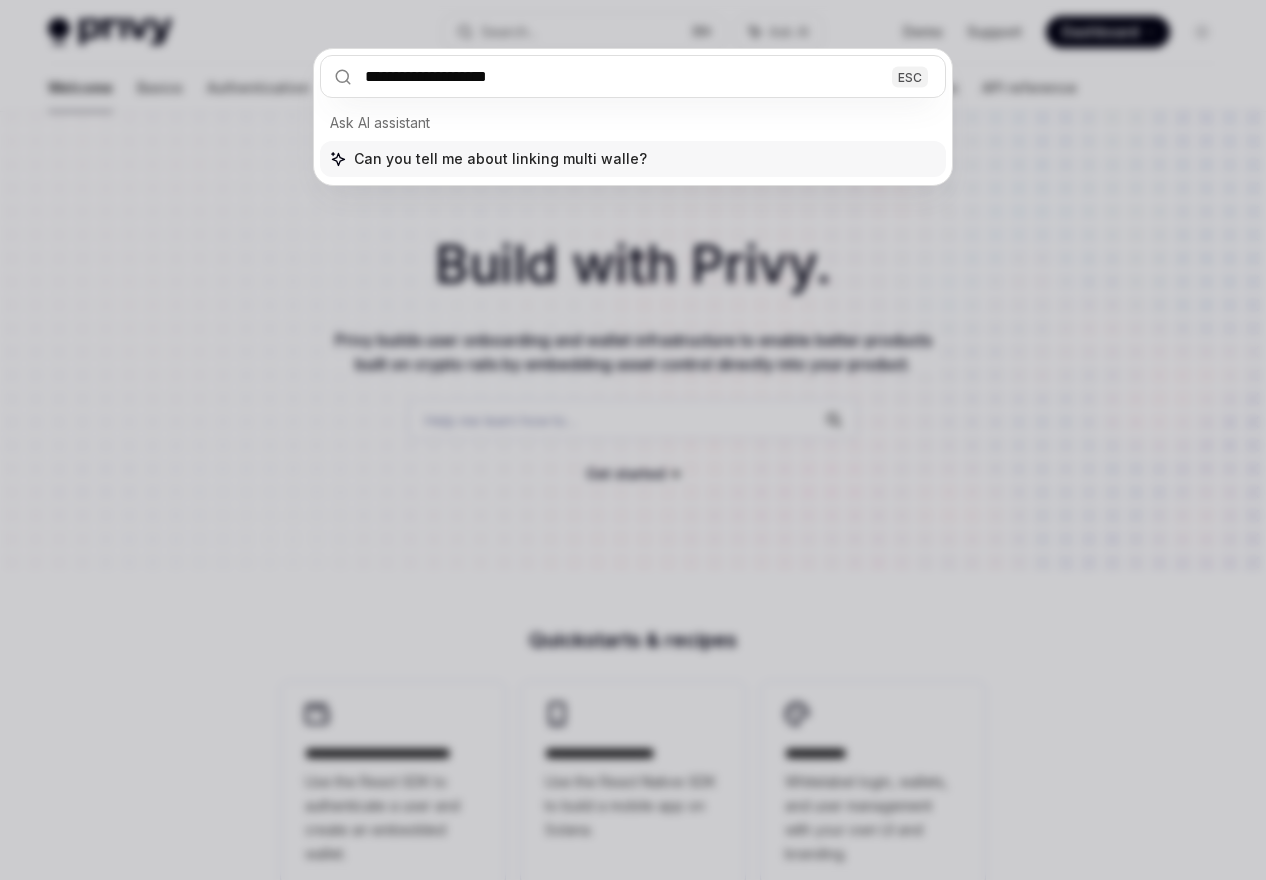 type on "**********" 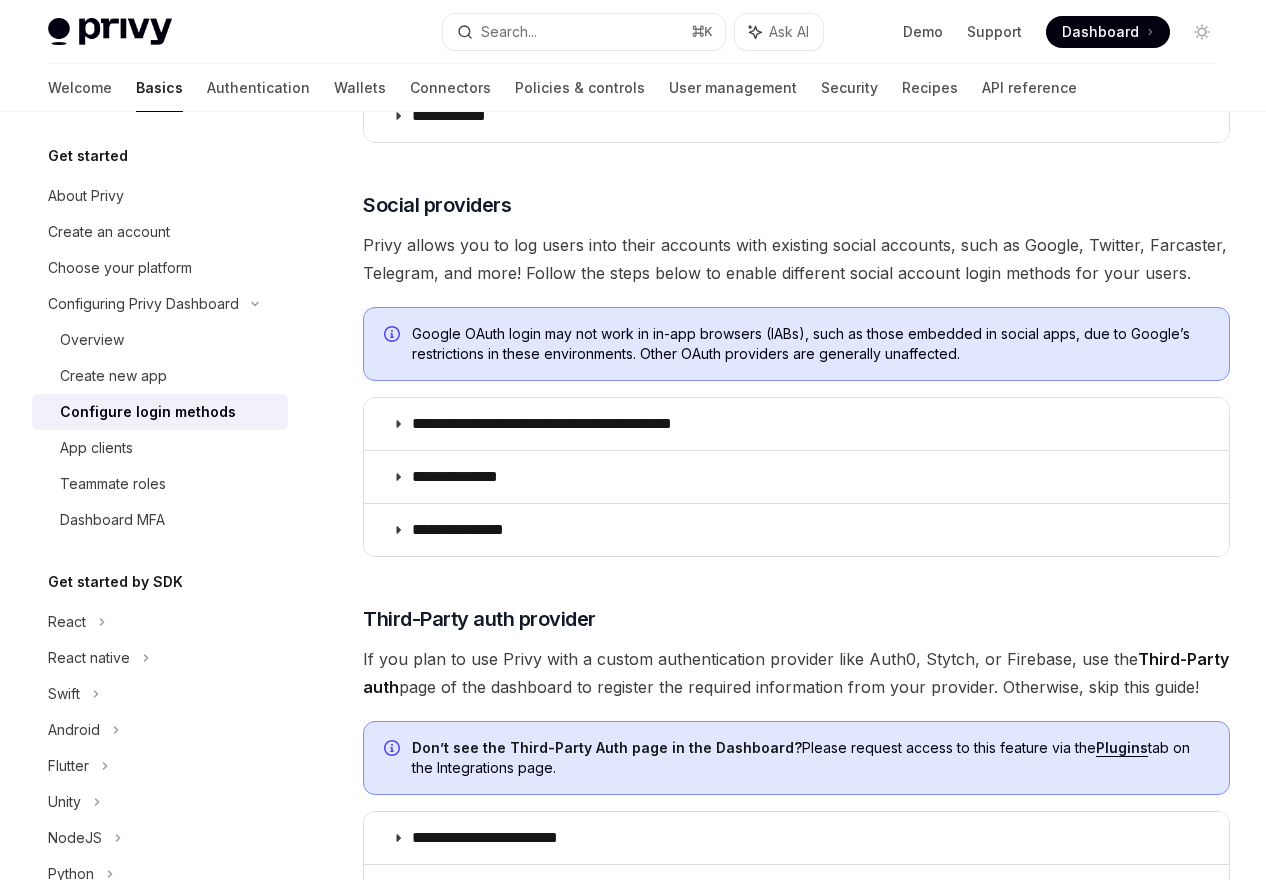 scroll, scrollTop: 876, scrollLeft: 0, axis: vertical 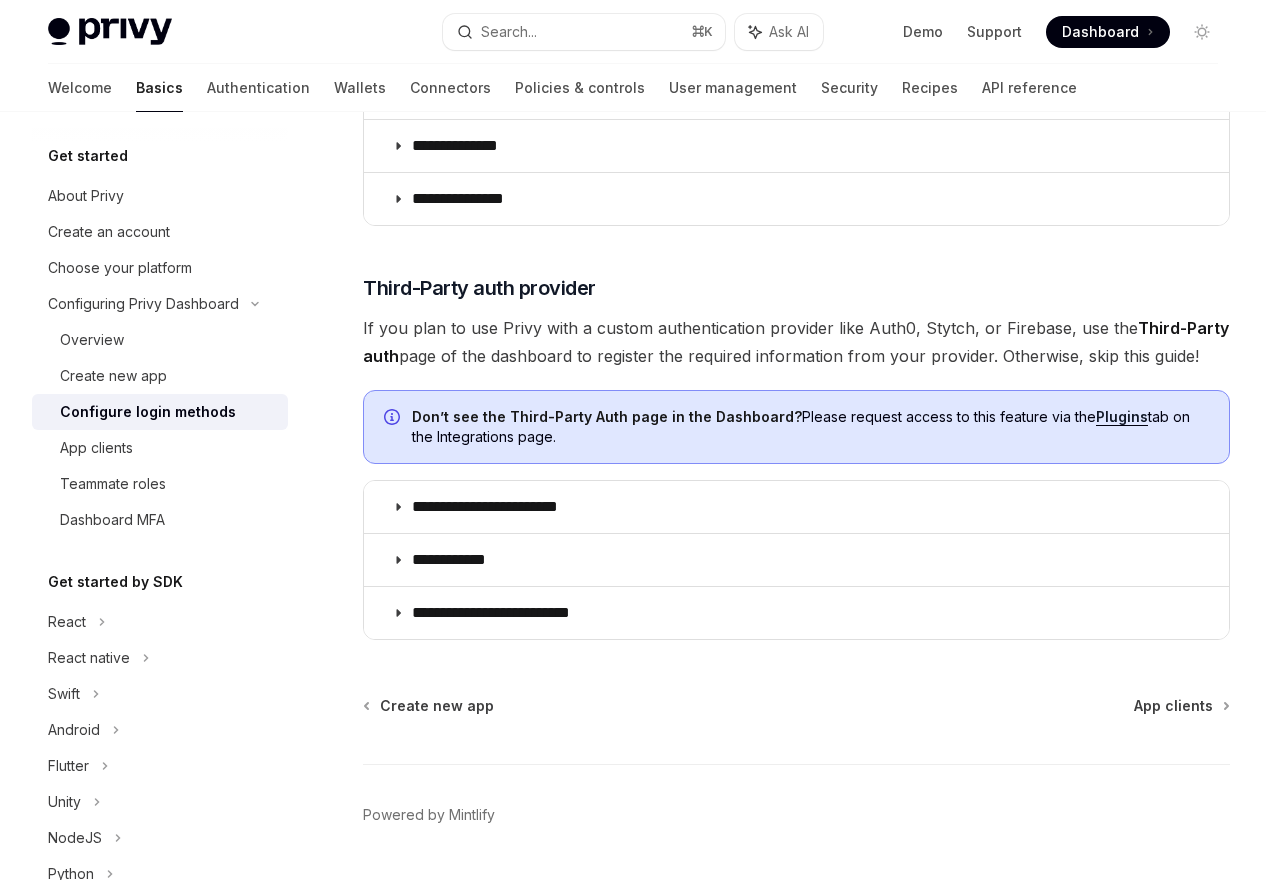 type on "*" 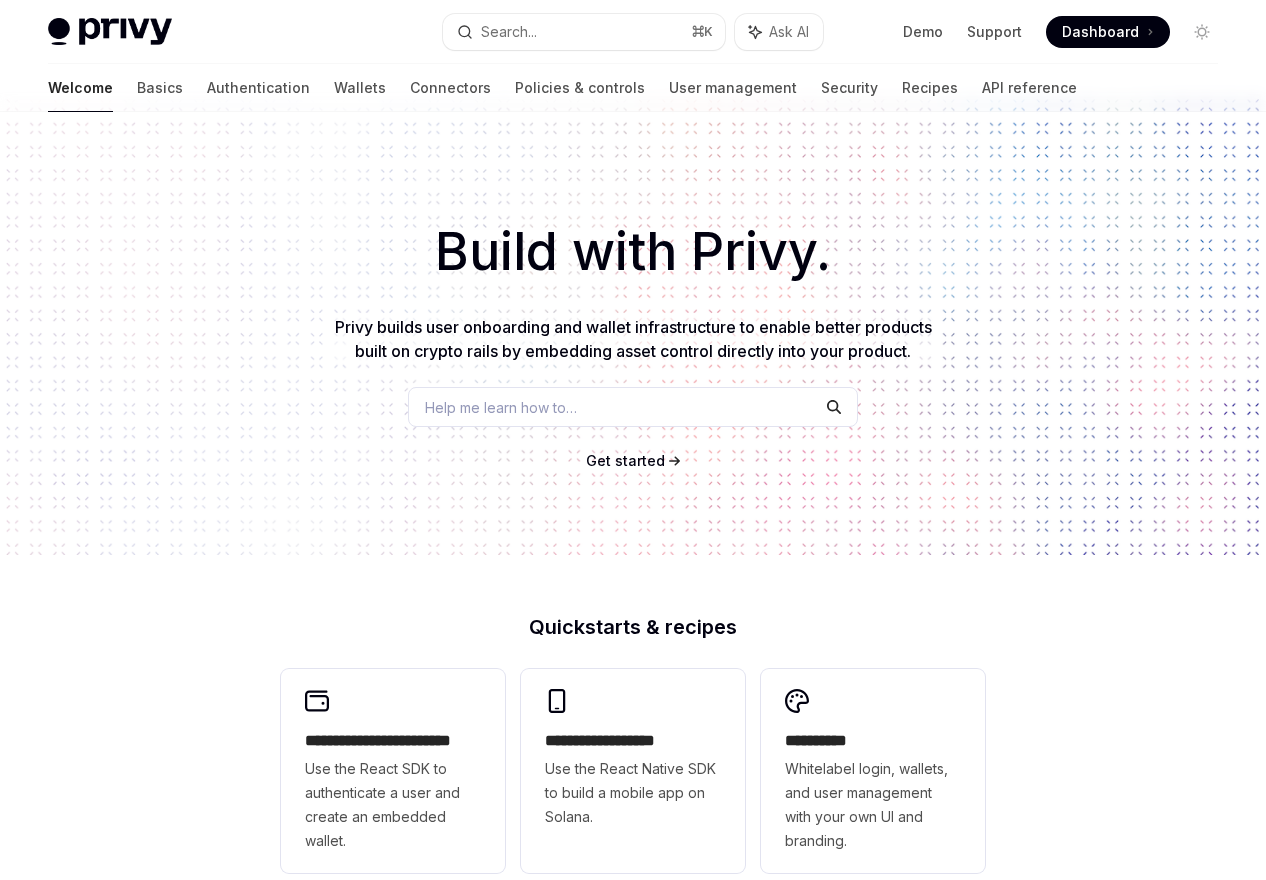 scroll, scrollTop: 0, scrollLeft: 0, axis: both 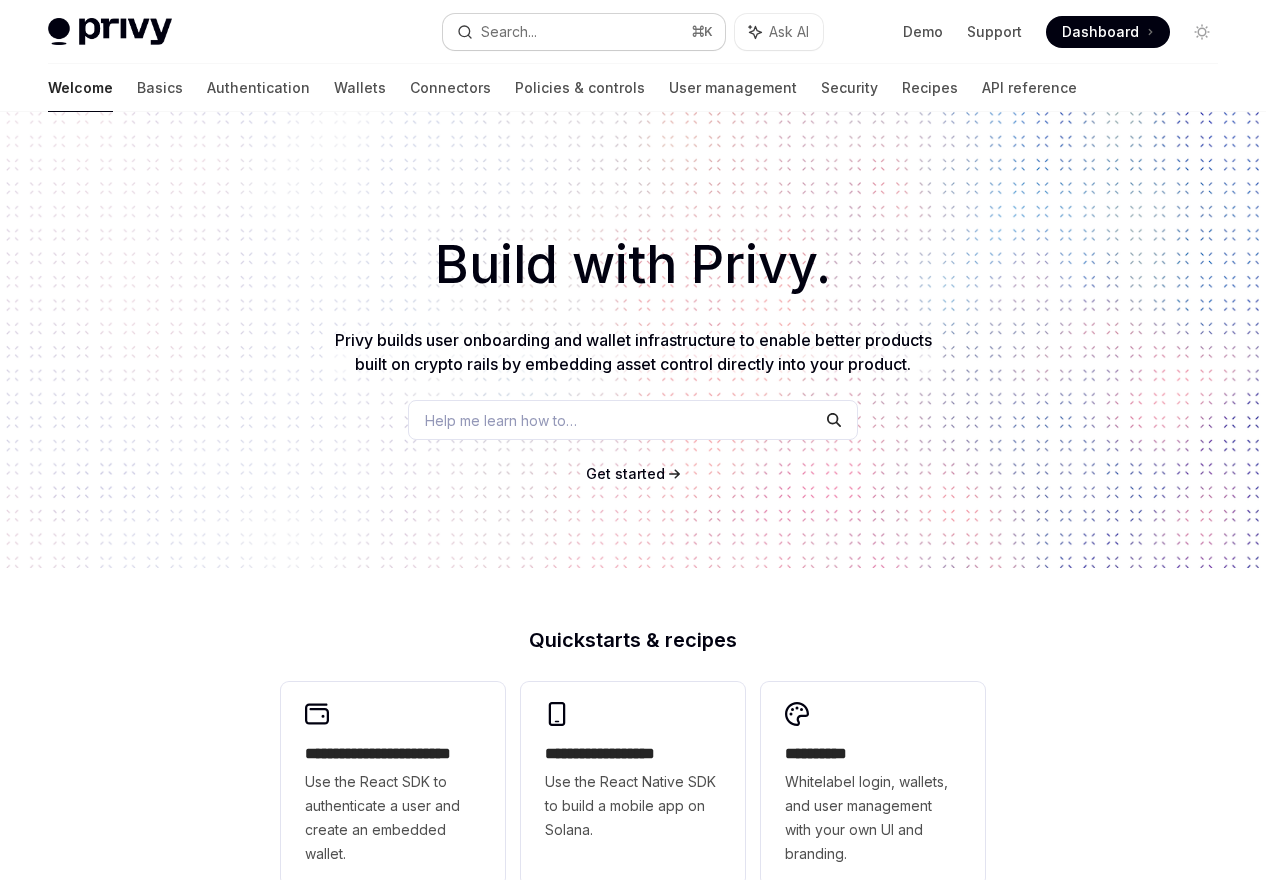 click on "Search... ⌘ K" at bounding box center [583, 32] 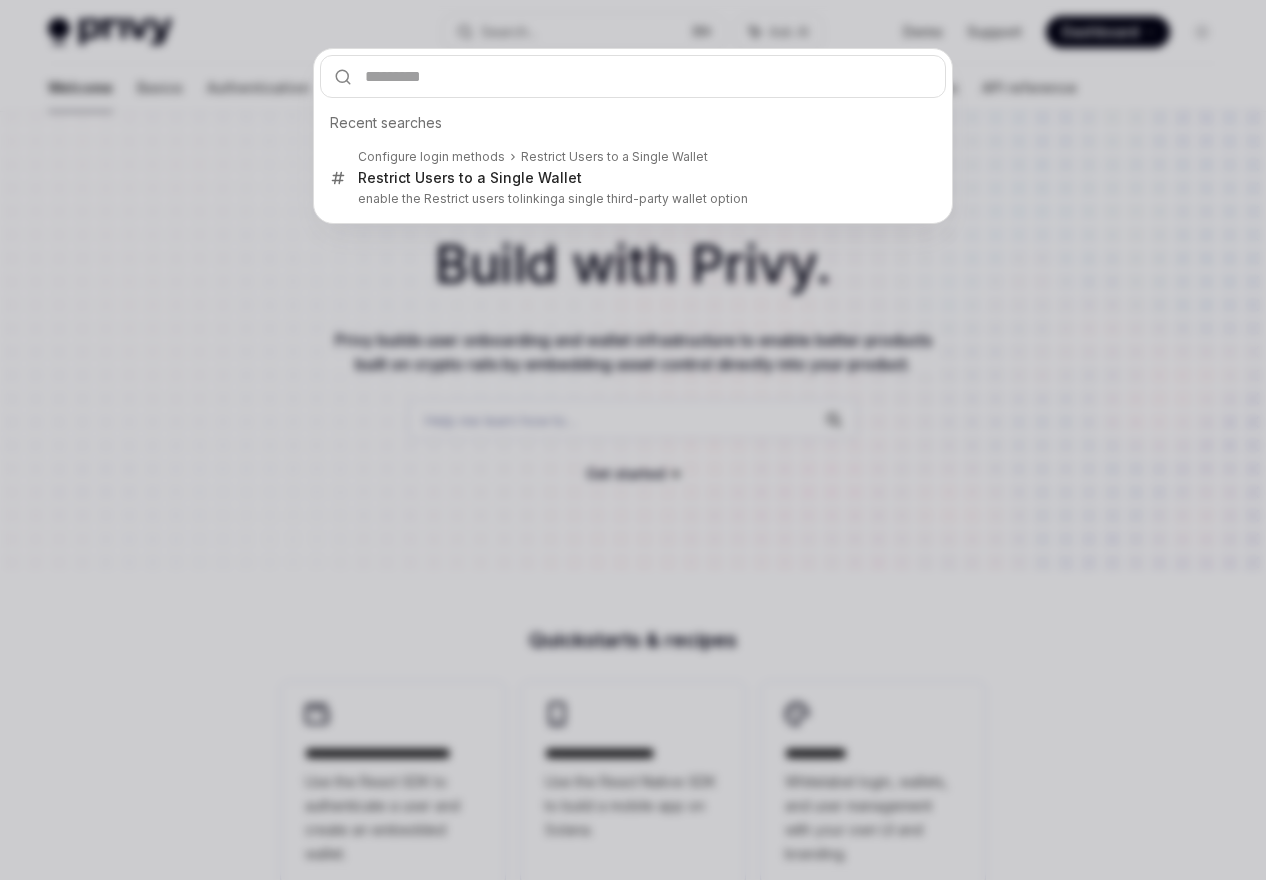 type on "******" 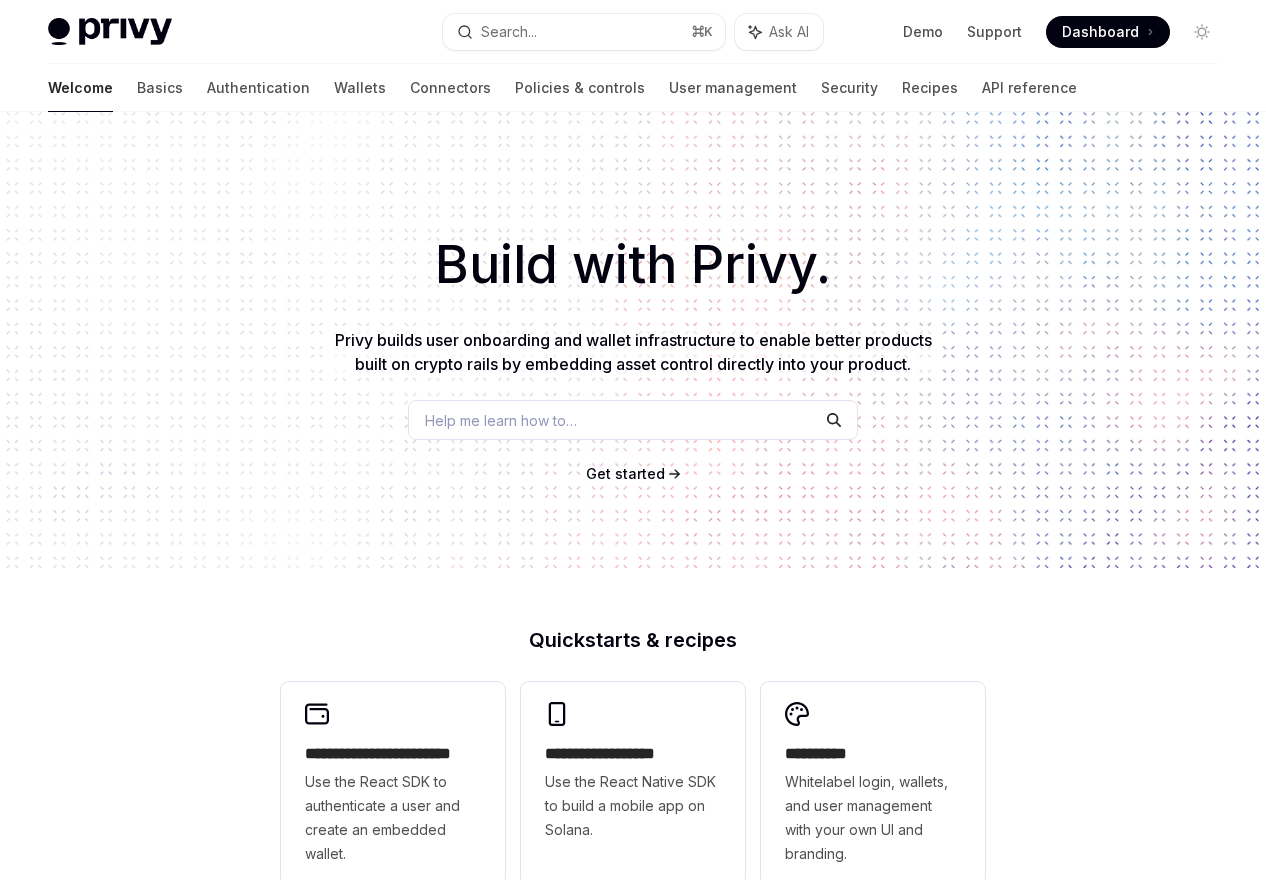 type on "*" 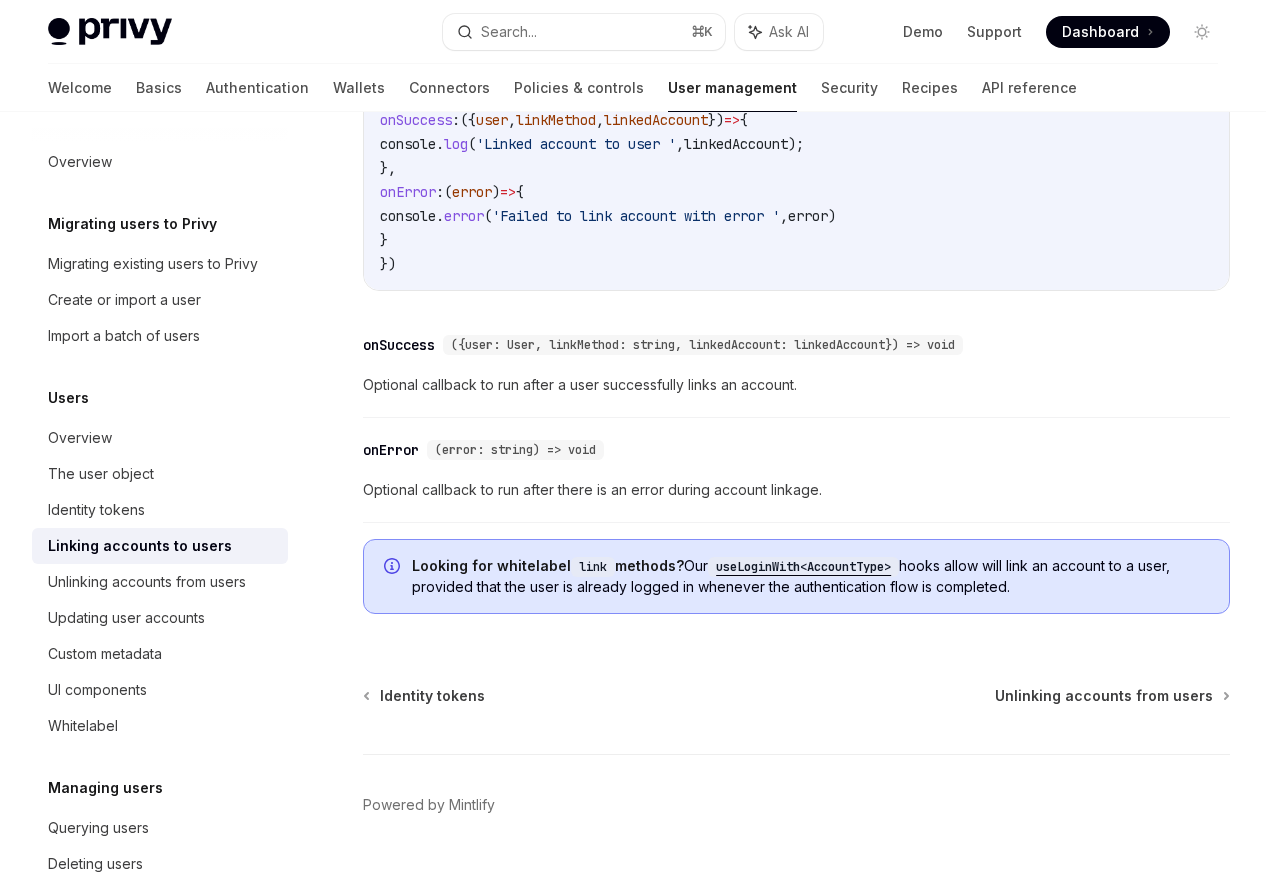 scroll, scrollTop: 2274, scrollLeft: 0, axis: vertical 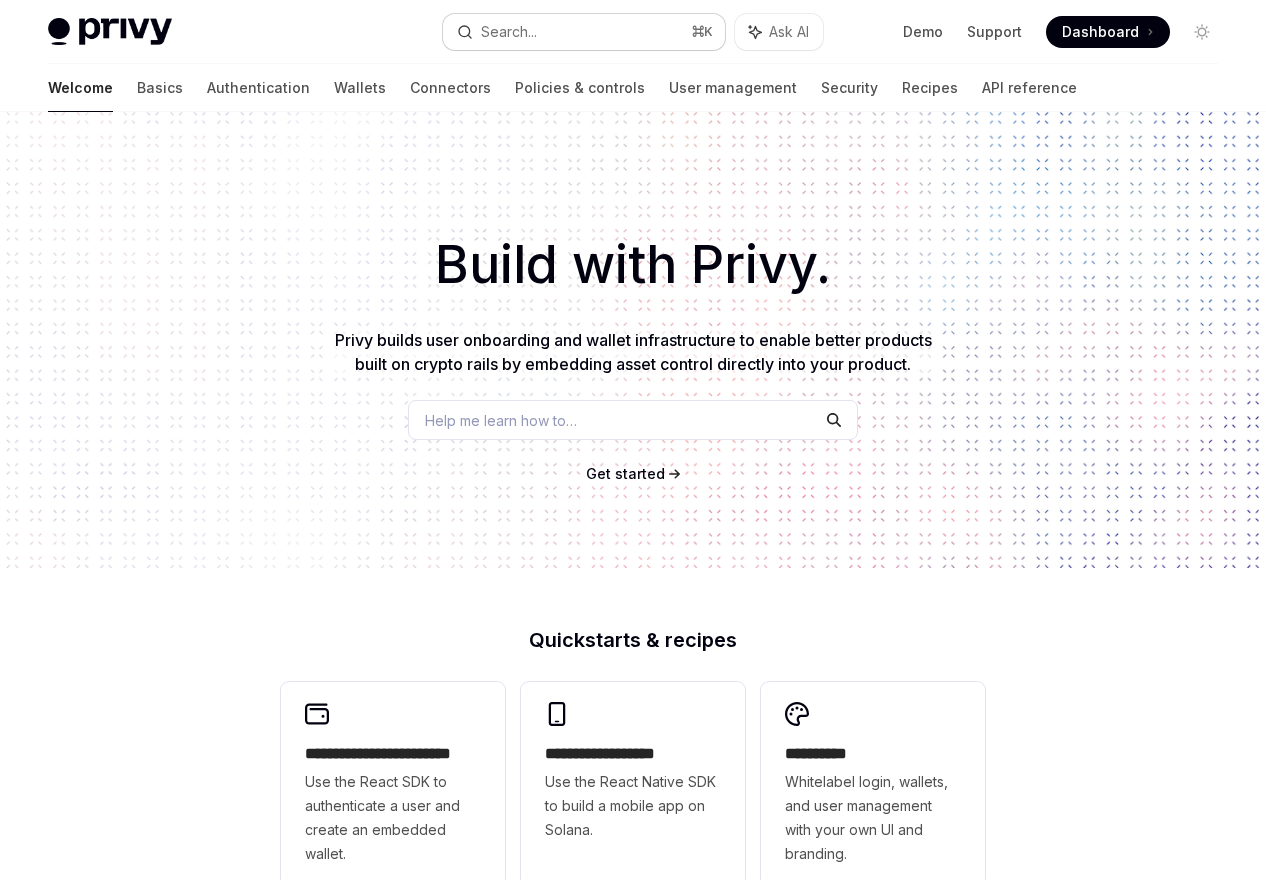 click on "Search... ⌘ K" at bounding box center (583, 32) 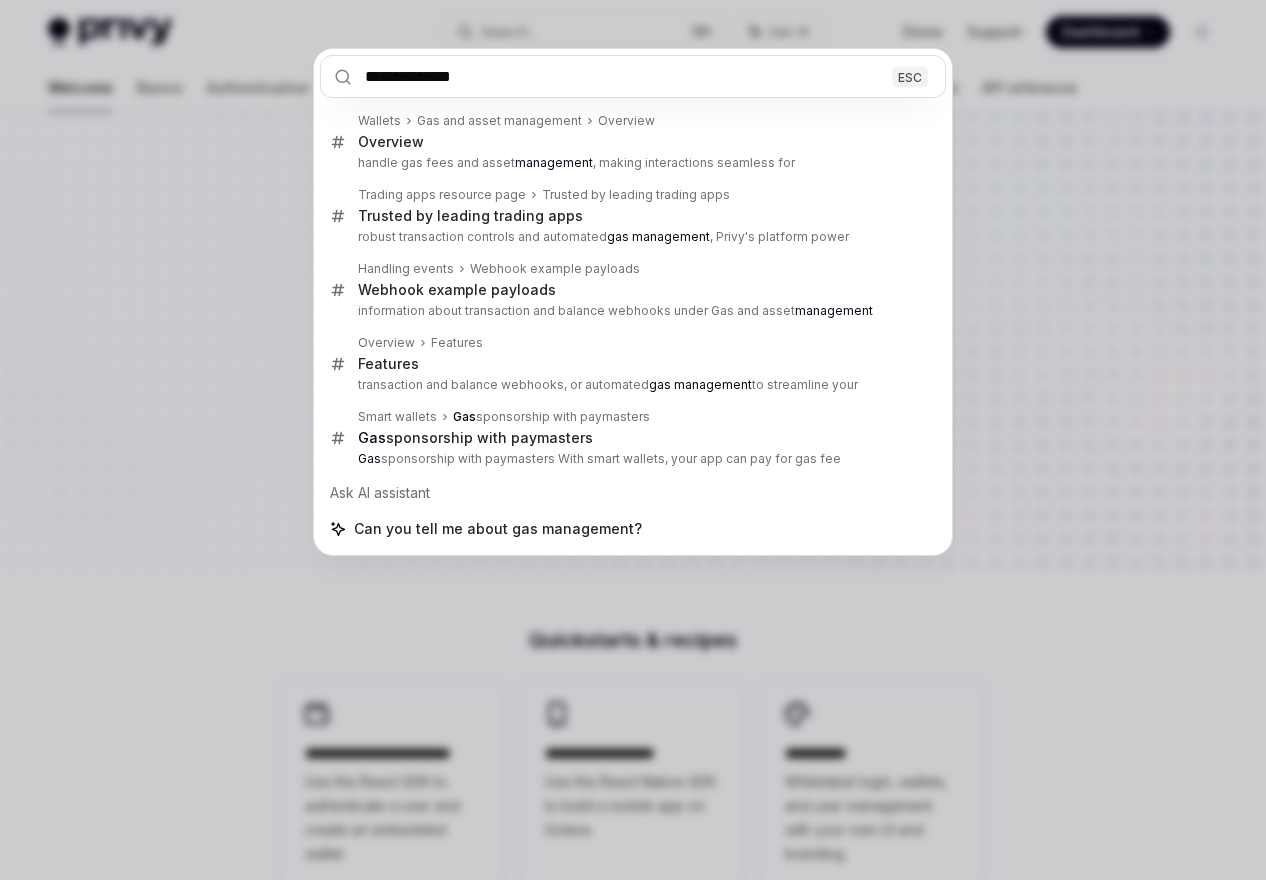 type on "**********" 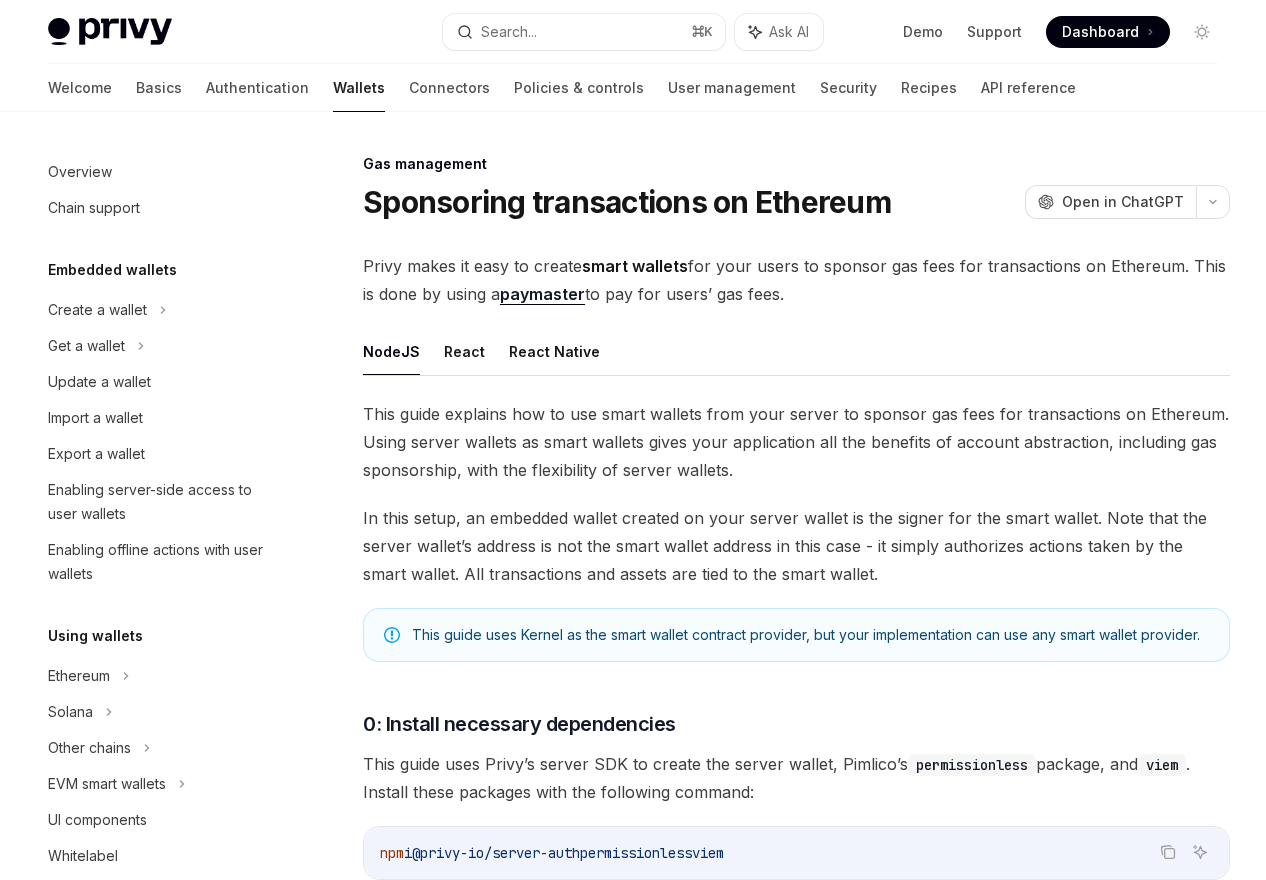 scroll, scrollTop: 0, scrollLeft: 0, axis: both 